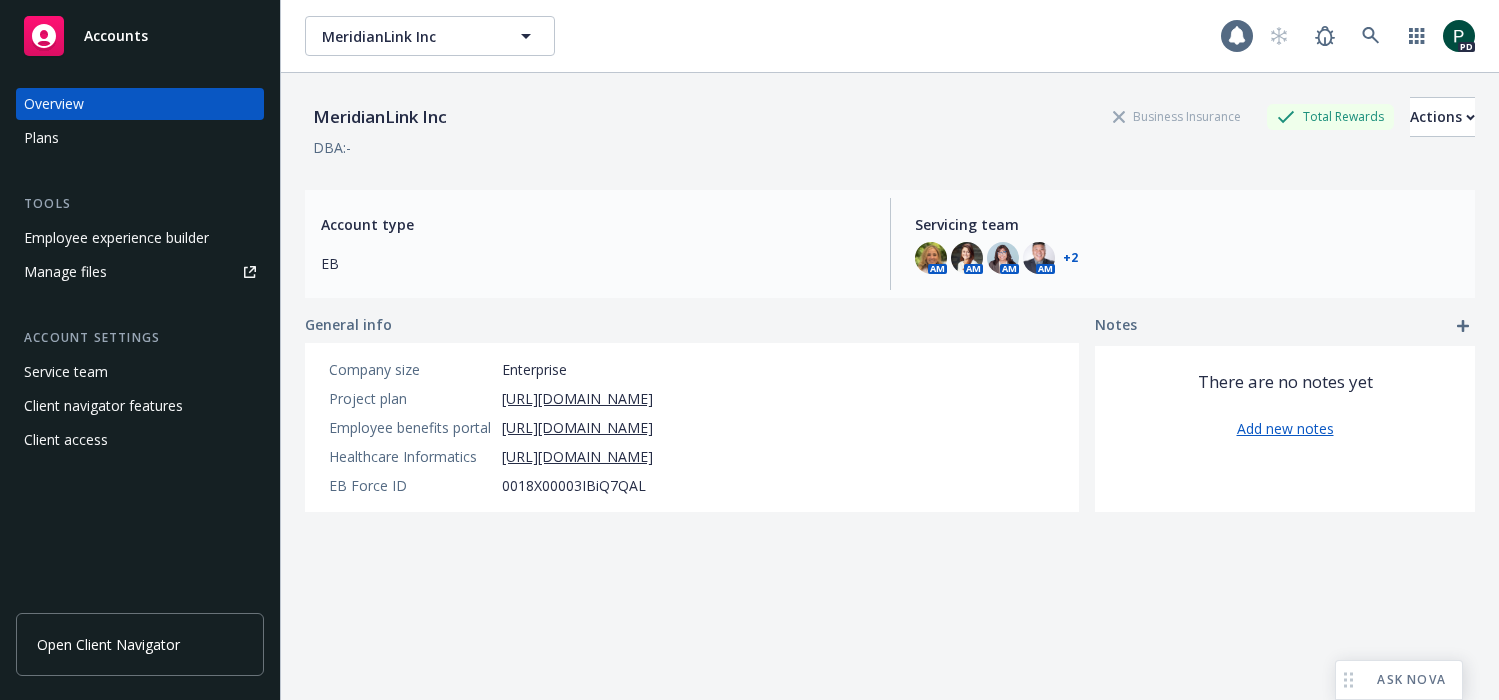 scroll, scrollTop: 0, scrollLeft: 0, axis: both 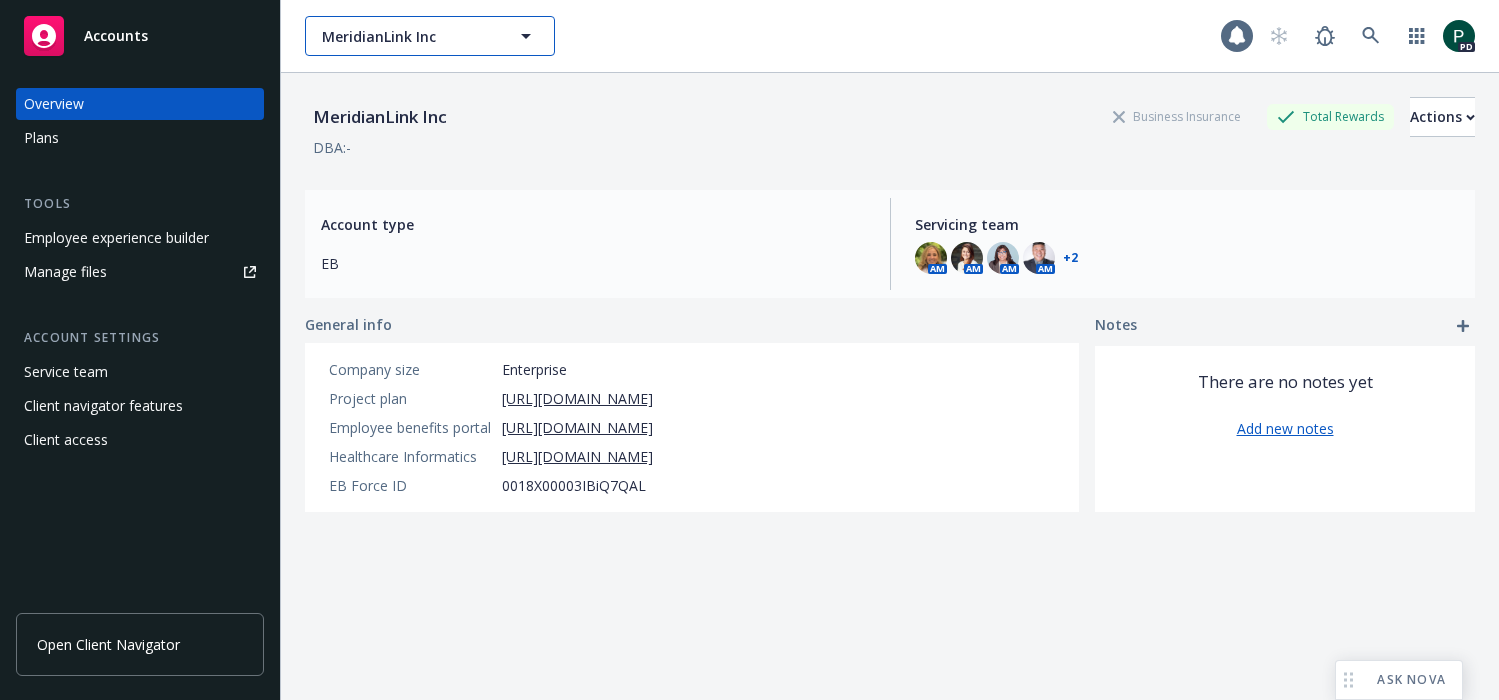 click on "MeridianLink Inc" at bounding box center (408, 36) 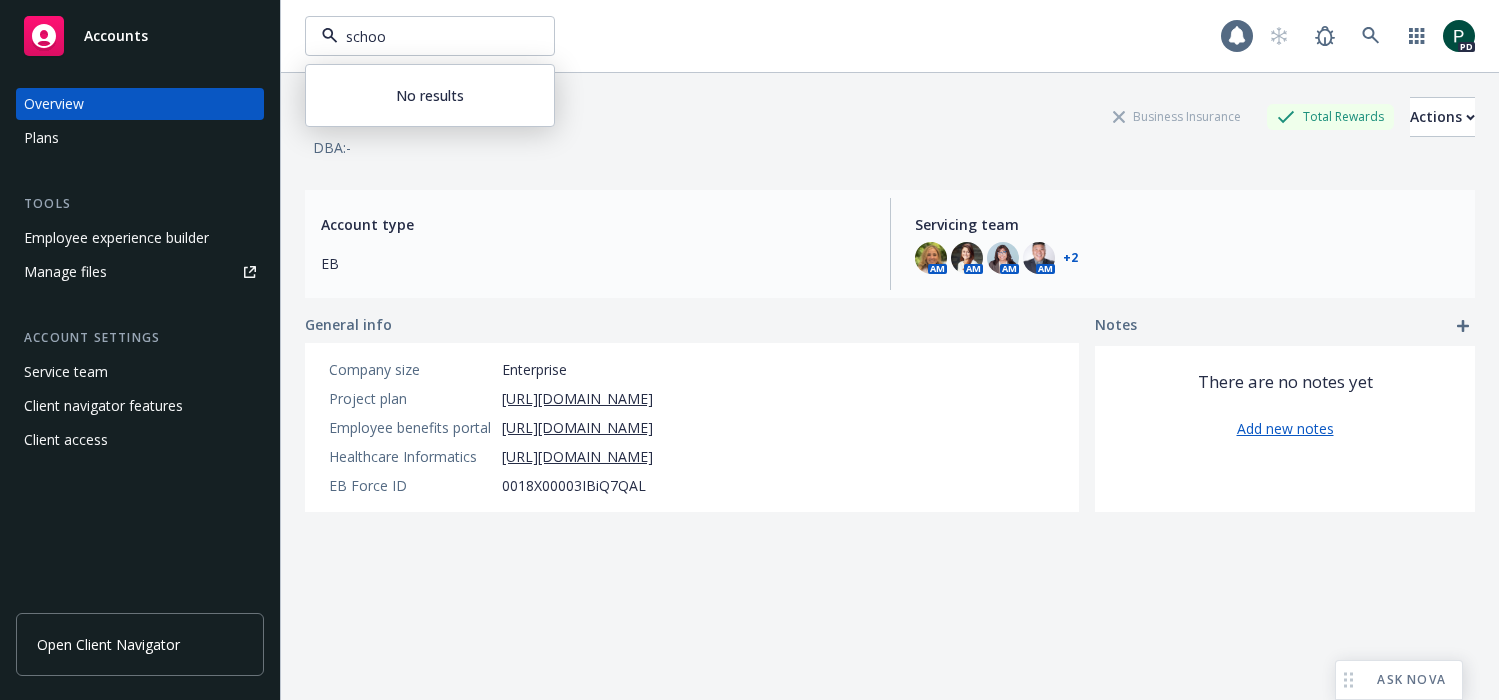 type on "school" 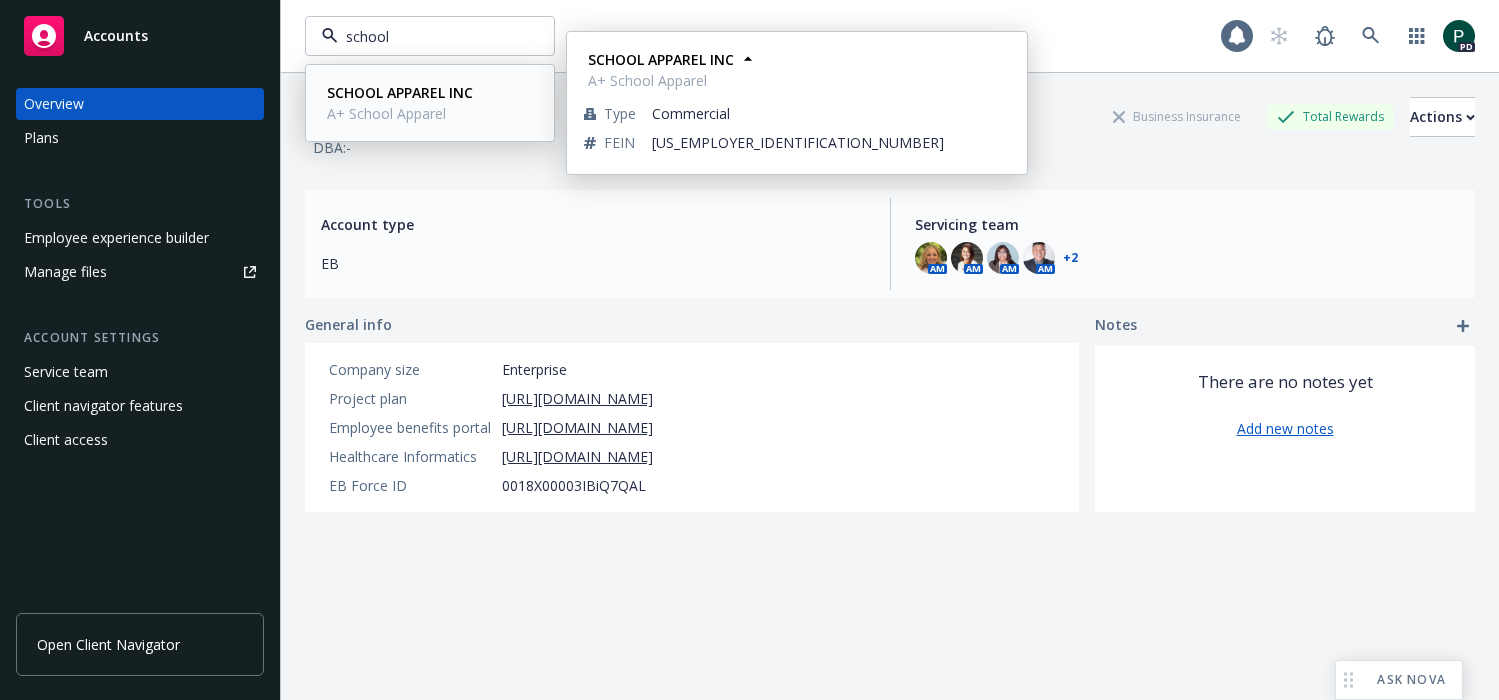 click on "SCHOOL APPAREL INC" at bounding box center [400, 92] 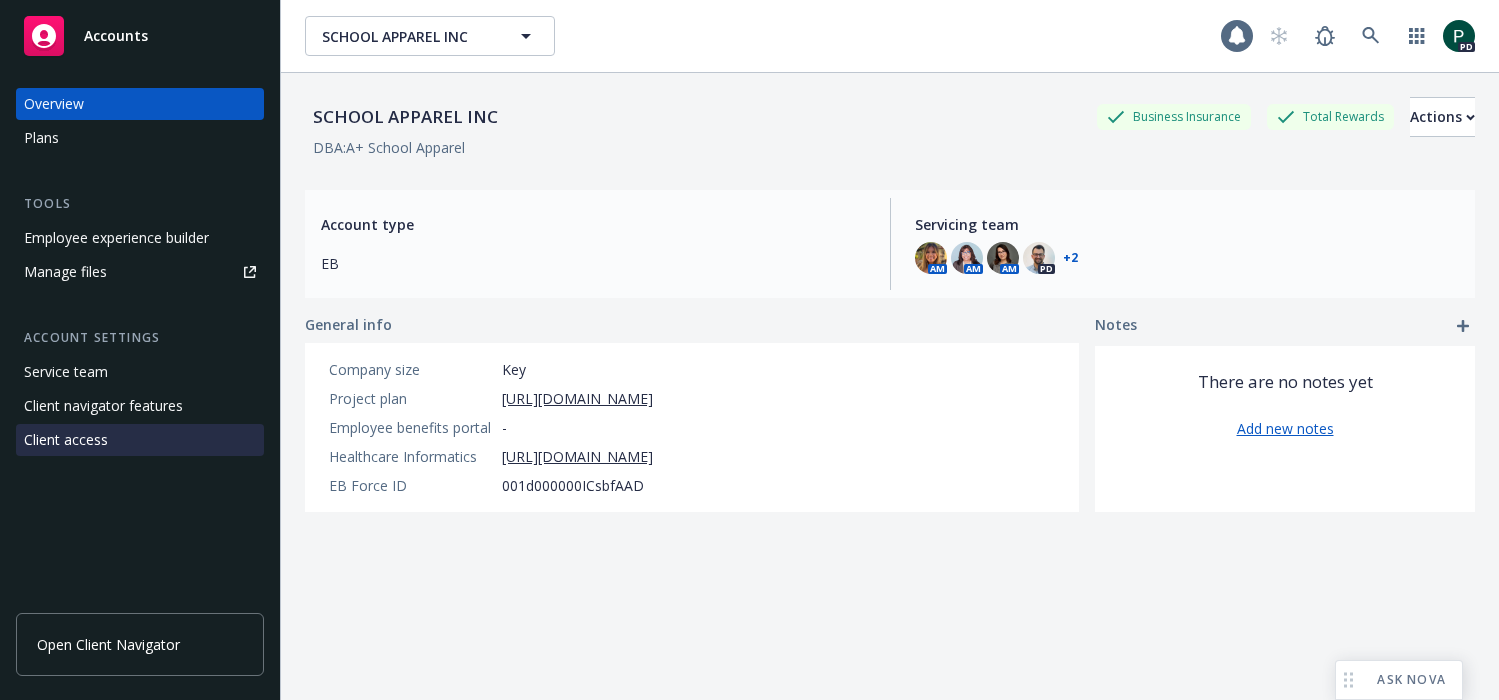 click on "Client access" at bounding box center [66, 440] 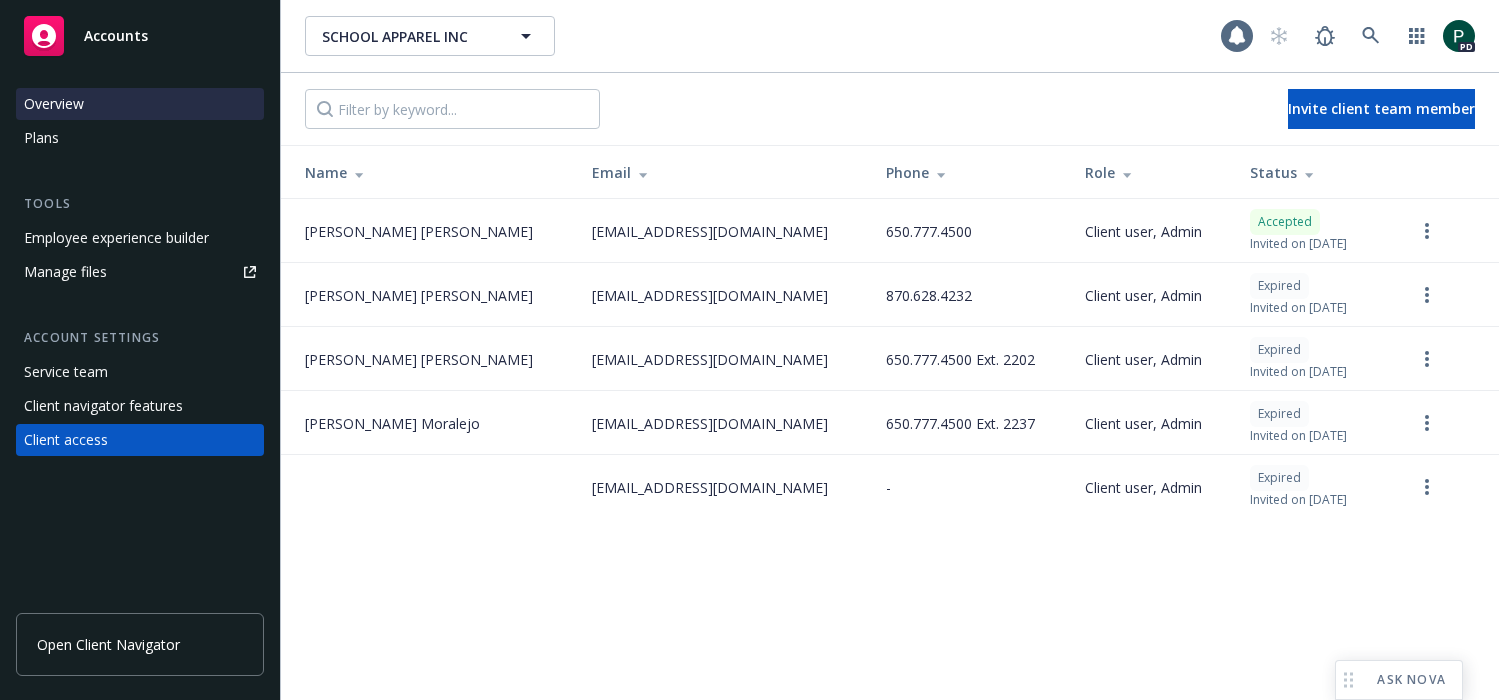 click on "Overview" at bounding box center (54, 104) 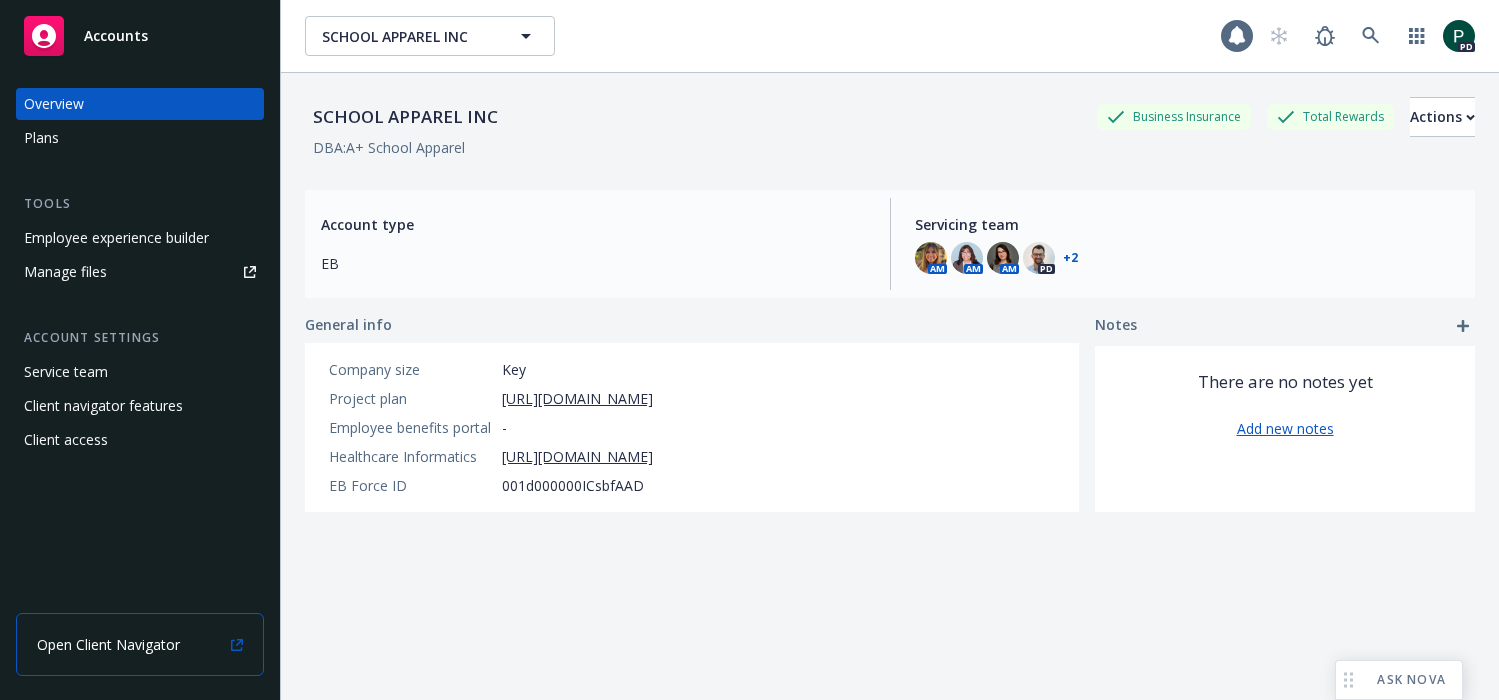 click on "Open Client Navigator" at bounding box center (108, 644) 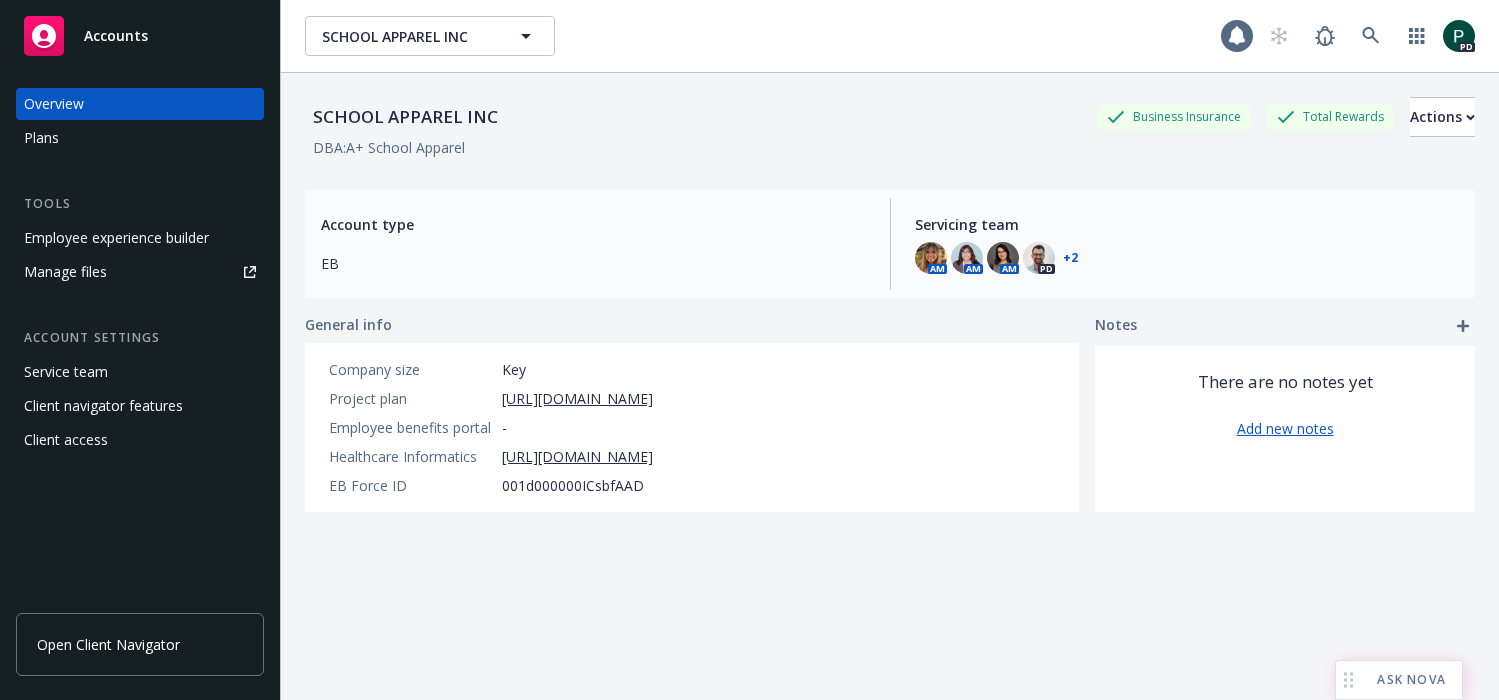 click on "ASK NOVA" at bounding box center (1411, 680) 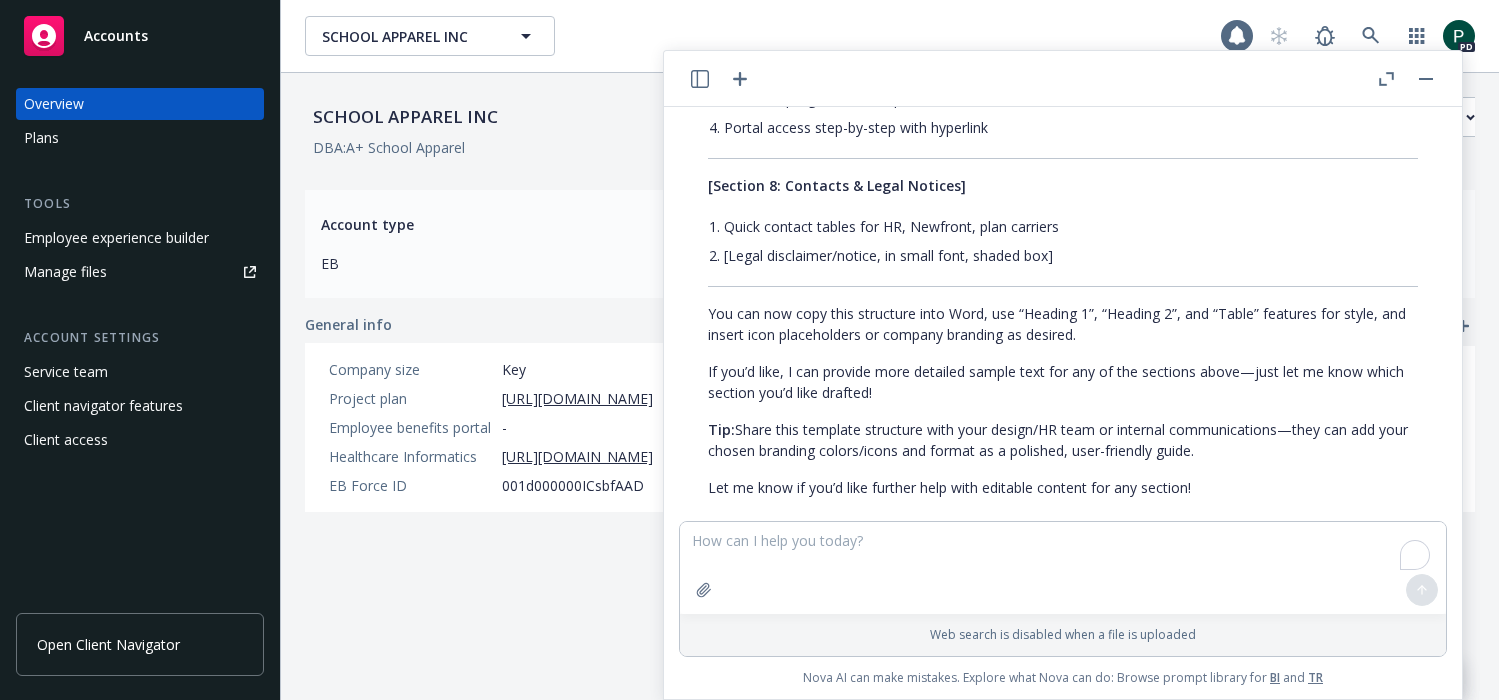 scroll, scrollTop: 8734, scrollLeft: 0, axis: vertical 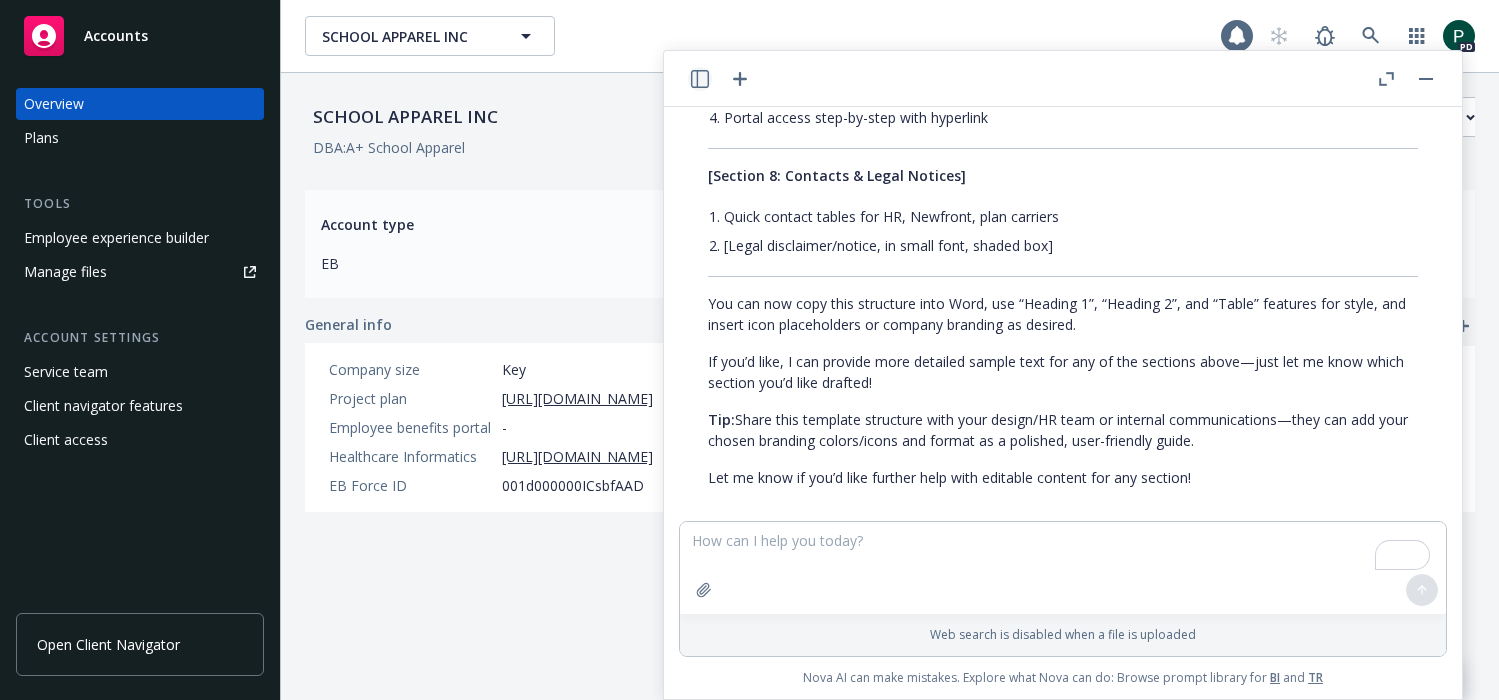 click 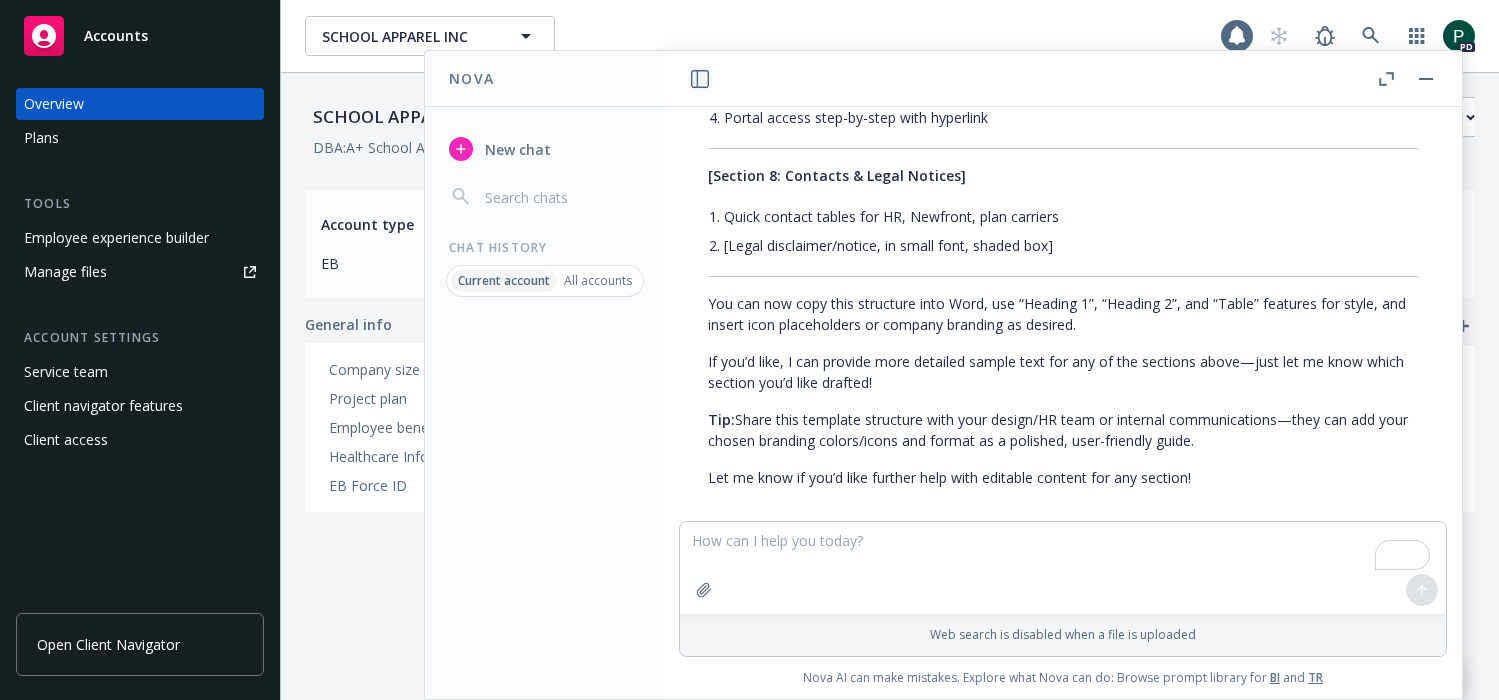 click 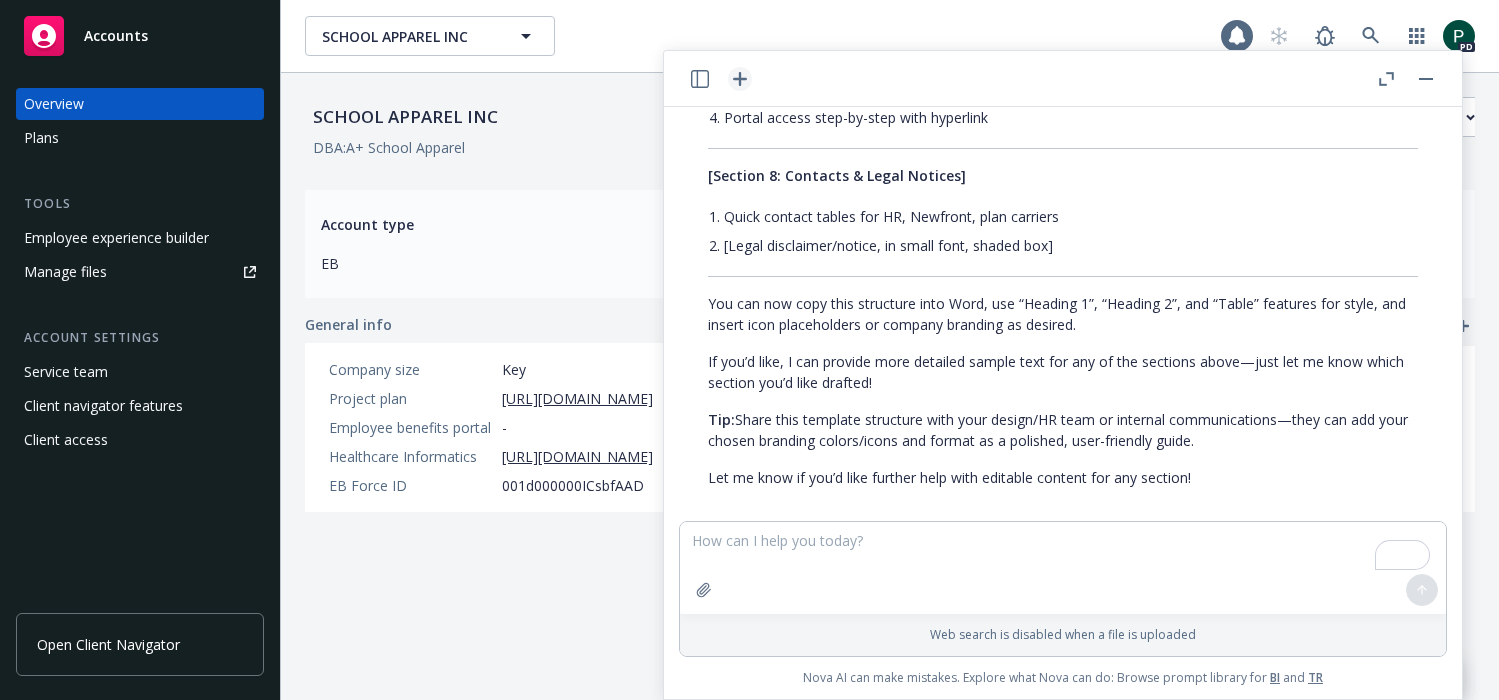 click 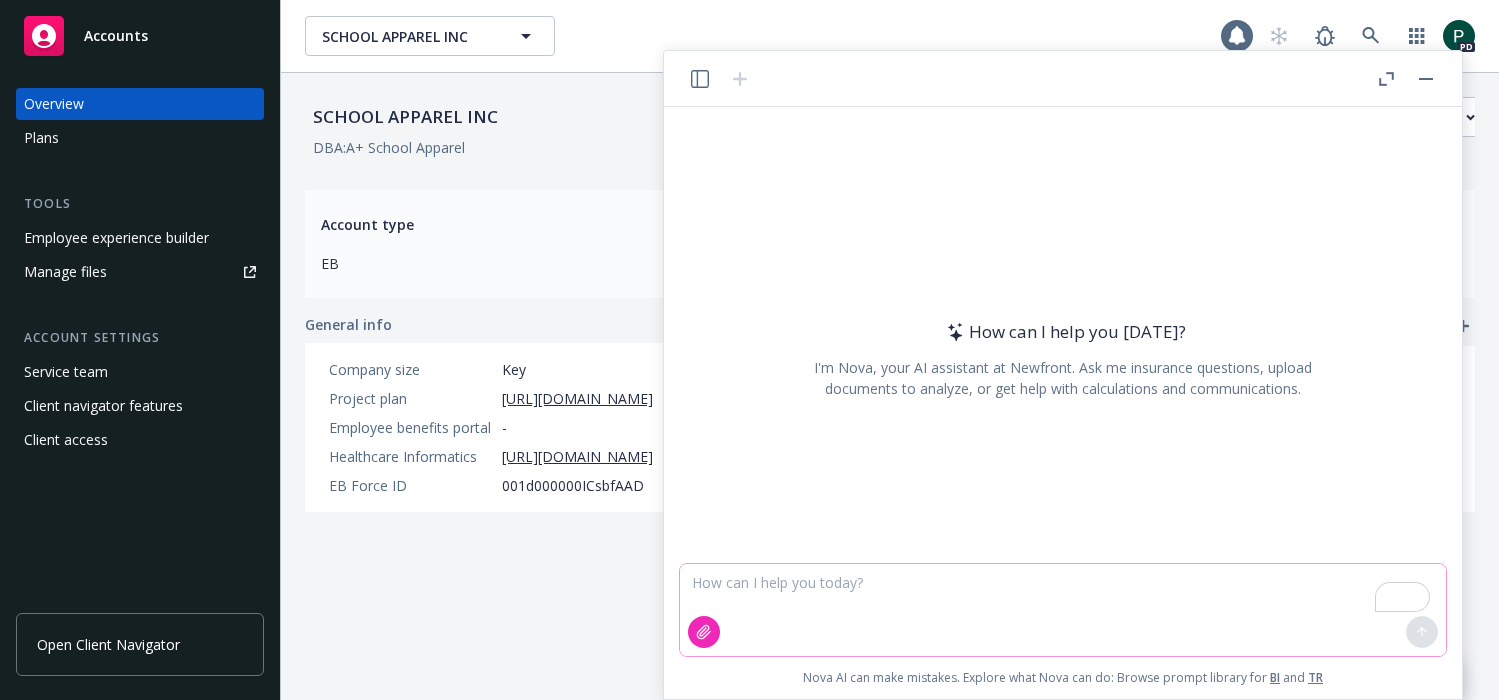 click 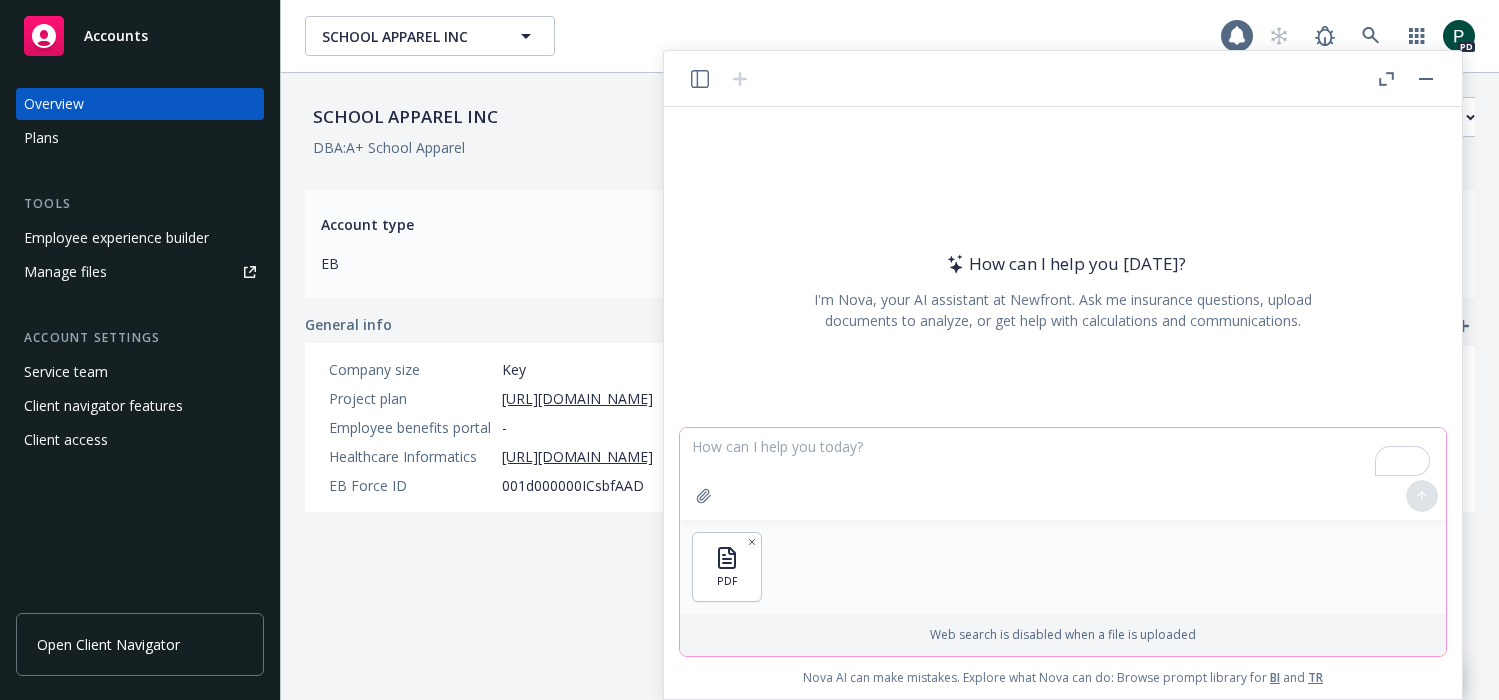 click at bounding box center (1063, 474) 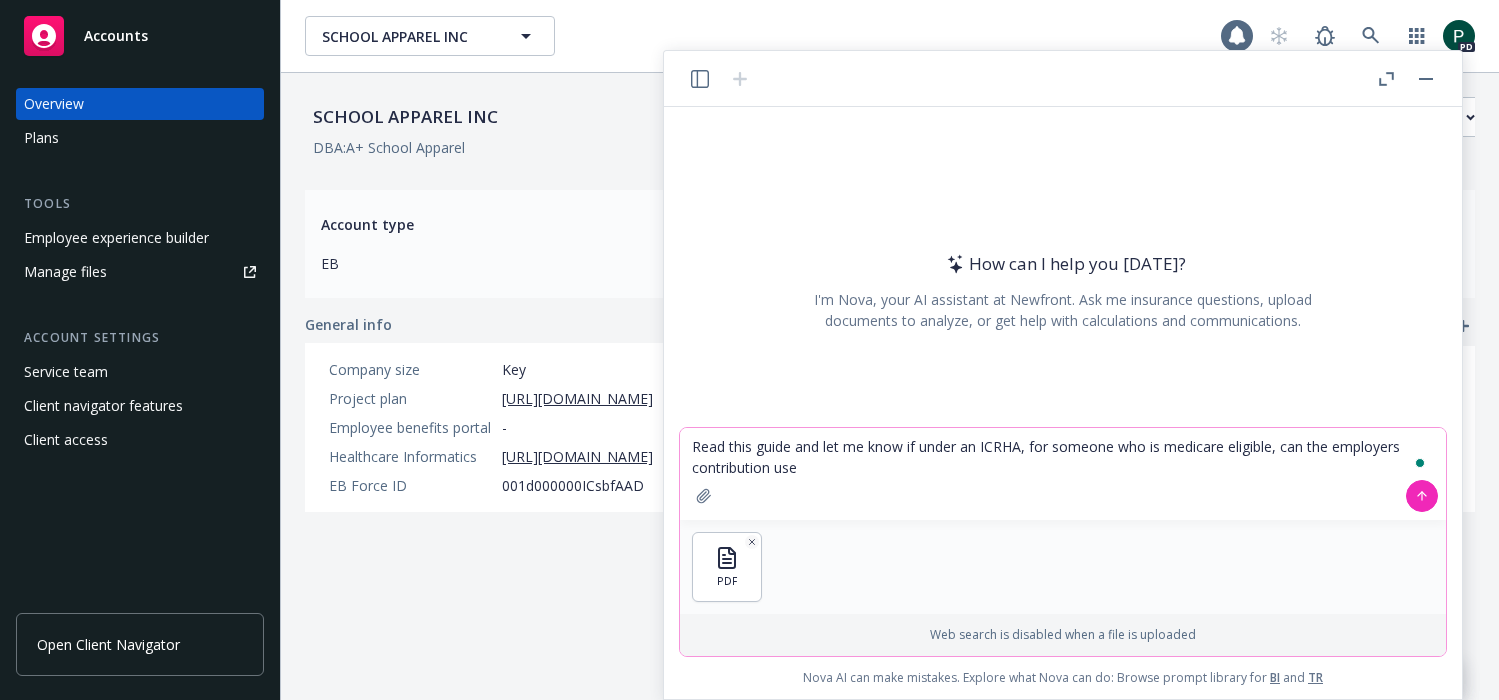 click on "Read this guide and let me know if under an ICRHA, for someone who is medicare eligible, can the employers contribution use" at bounding box center [1063, 474] 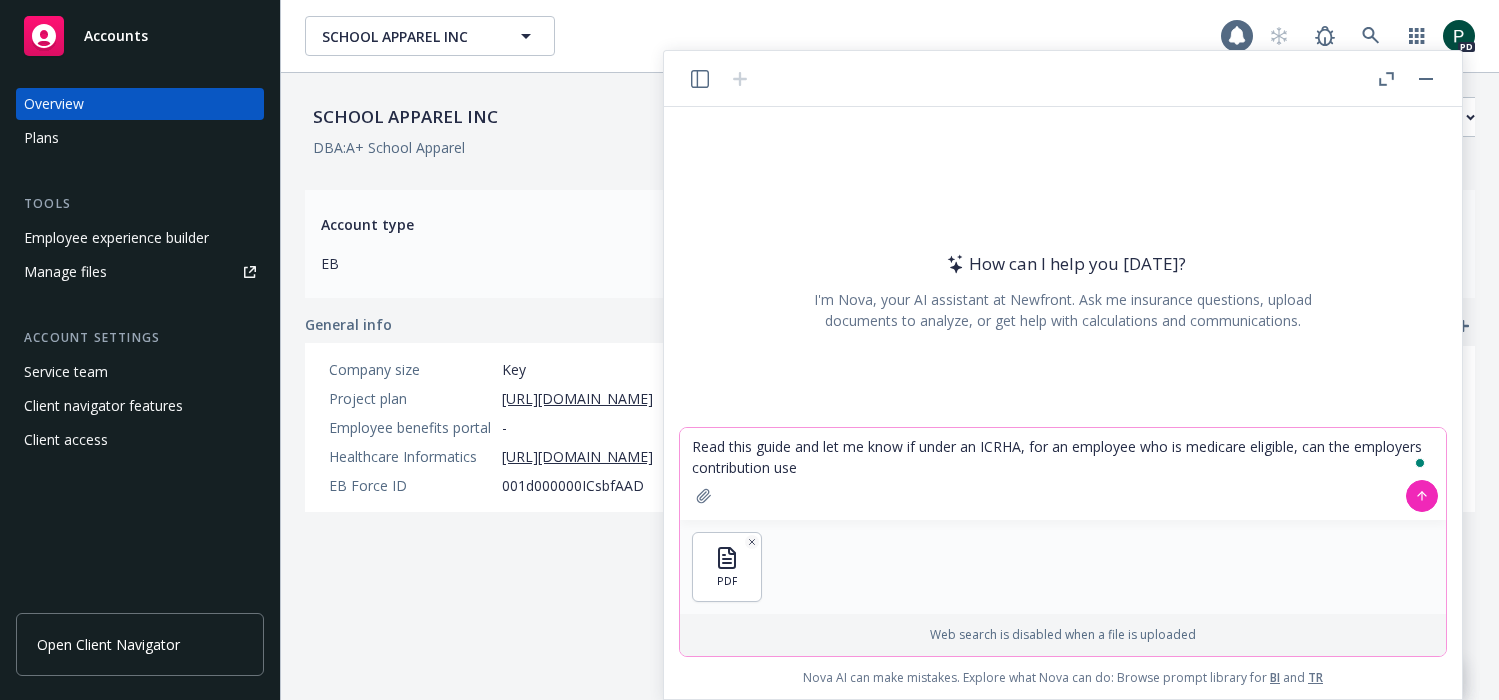 drag, startPoint x: 1355, startPoint y: 449, endPoint x: 1352, endPoint y: 460, distance: 11.401754 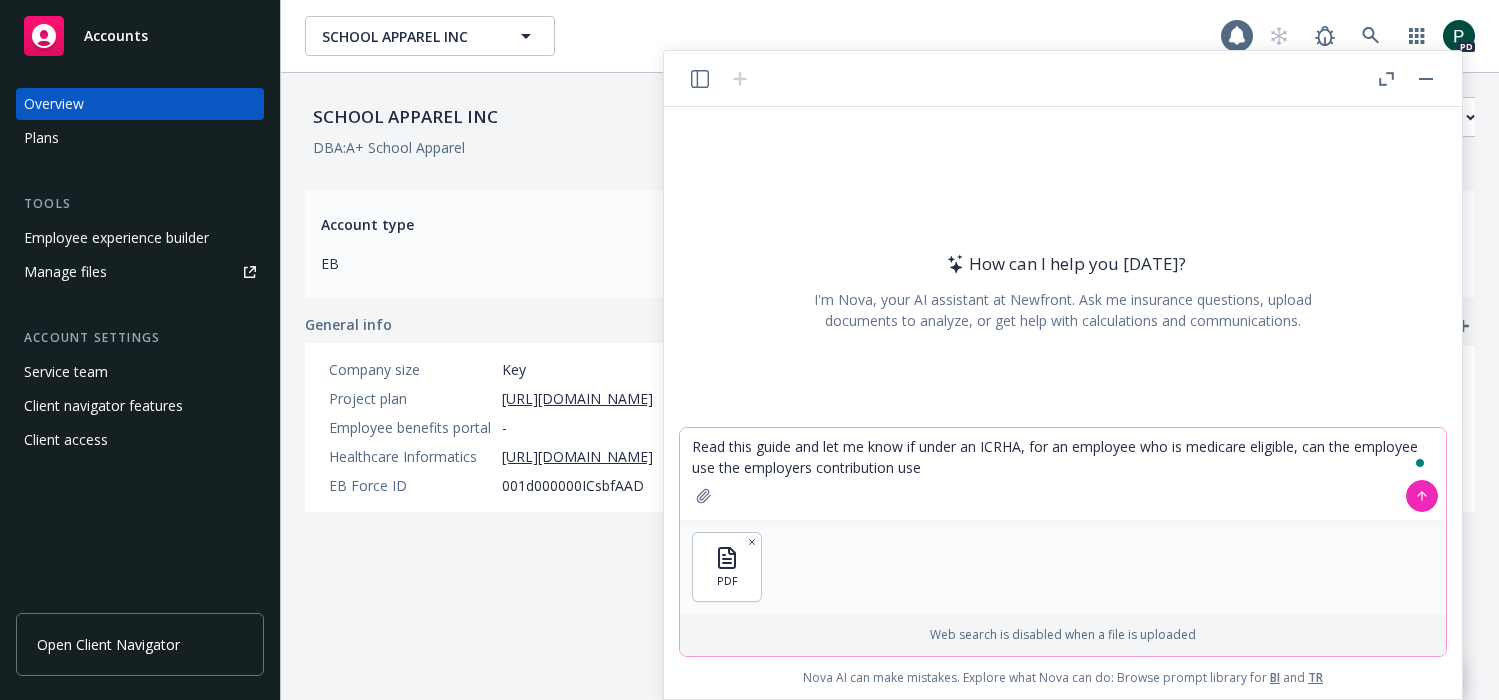 click on "Read this guide and let me know if under an ICRHA, for an employee who is medicare eligible, can the employee use the employers contribution use" at bounding box center [1063, 474] 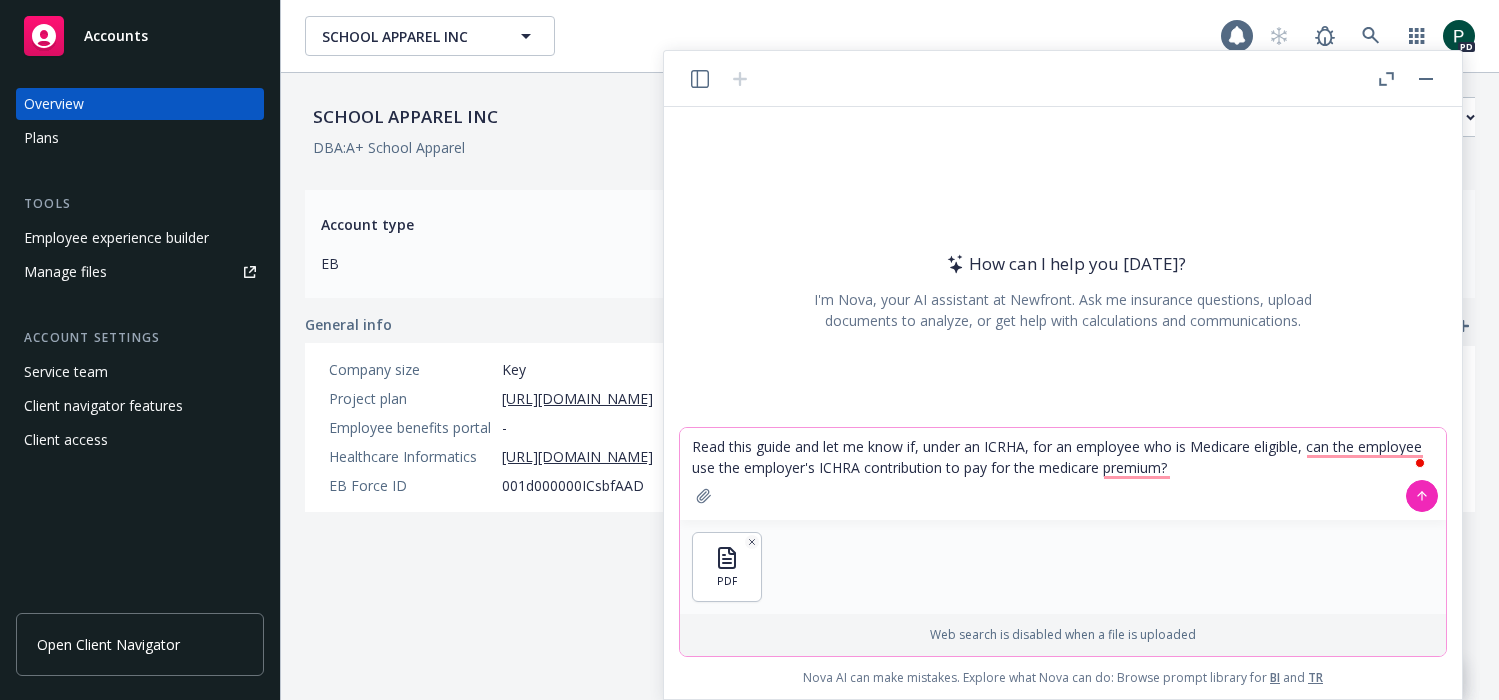 click on "Read this guide and let me know if, under an ICRHA, for an employee who is Medicare eligible, can the employee use the employer's ICHRA contribution to pay for the medicare premium?" at bounding box center [1063, 474] 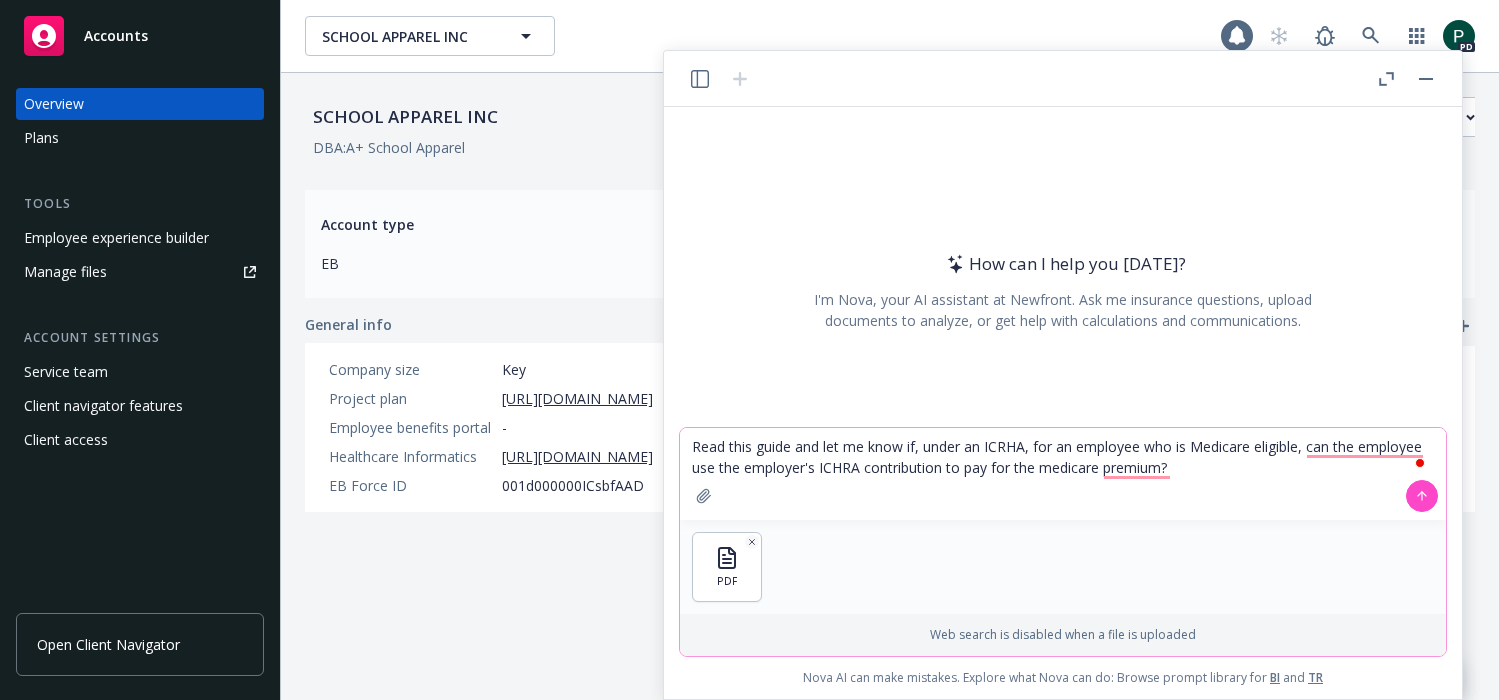 type on "Read this guide and let me know if, under an ICRHA, for an employee who is Medicare eligible, can the employee use the employer's ICHRA contribution to pay for the medicare premium?" 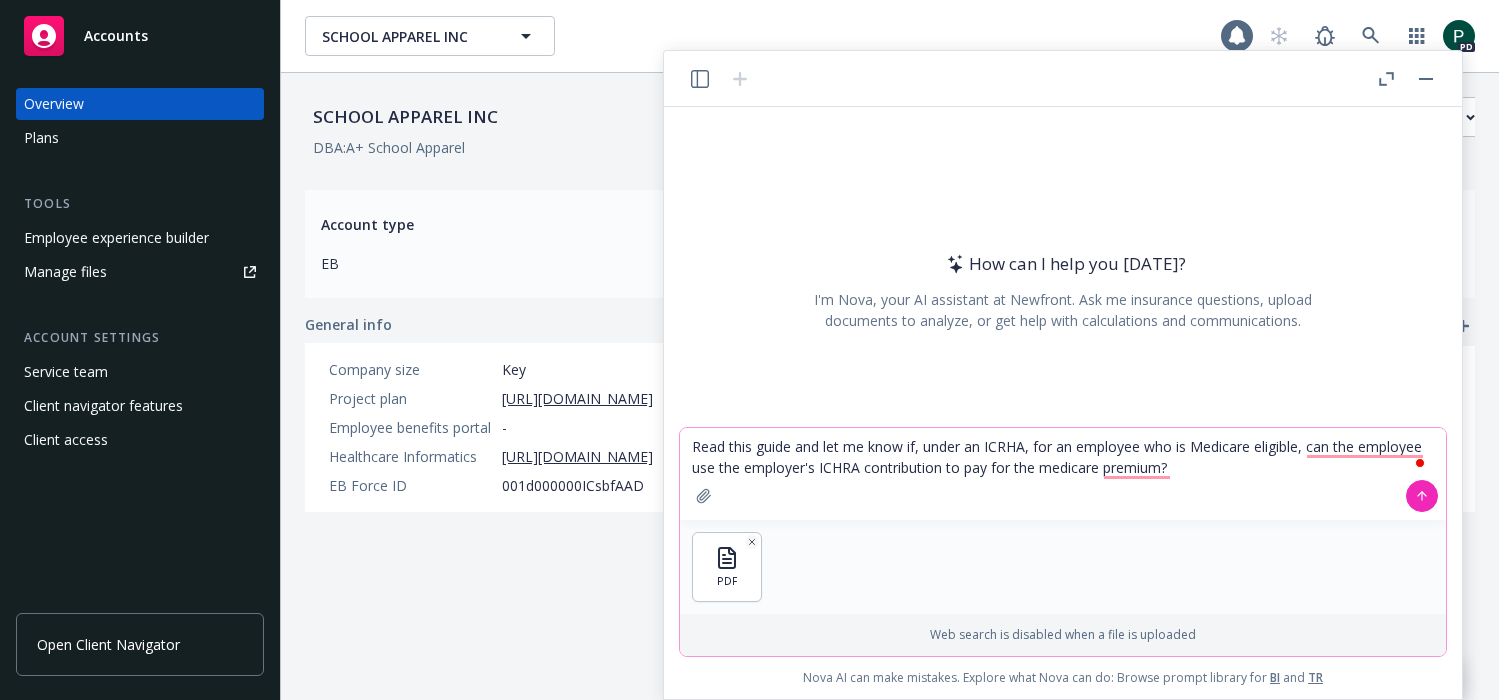 click 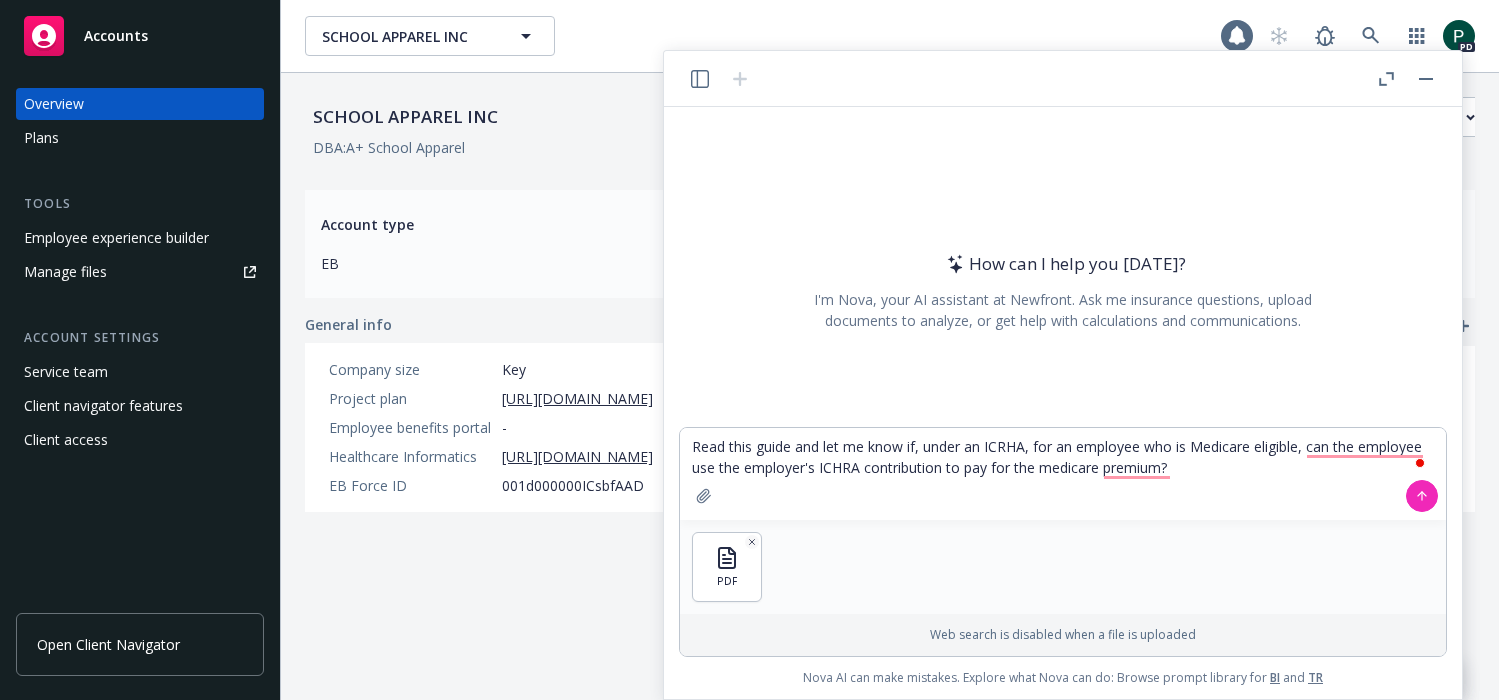type 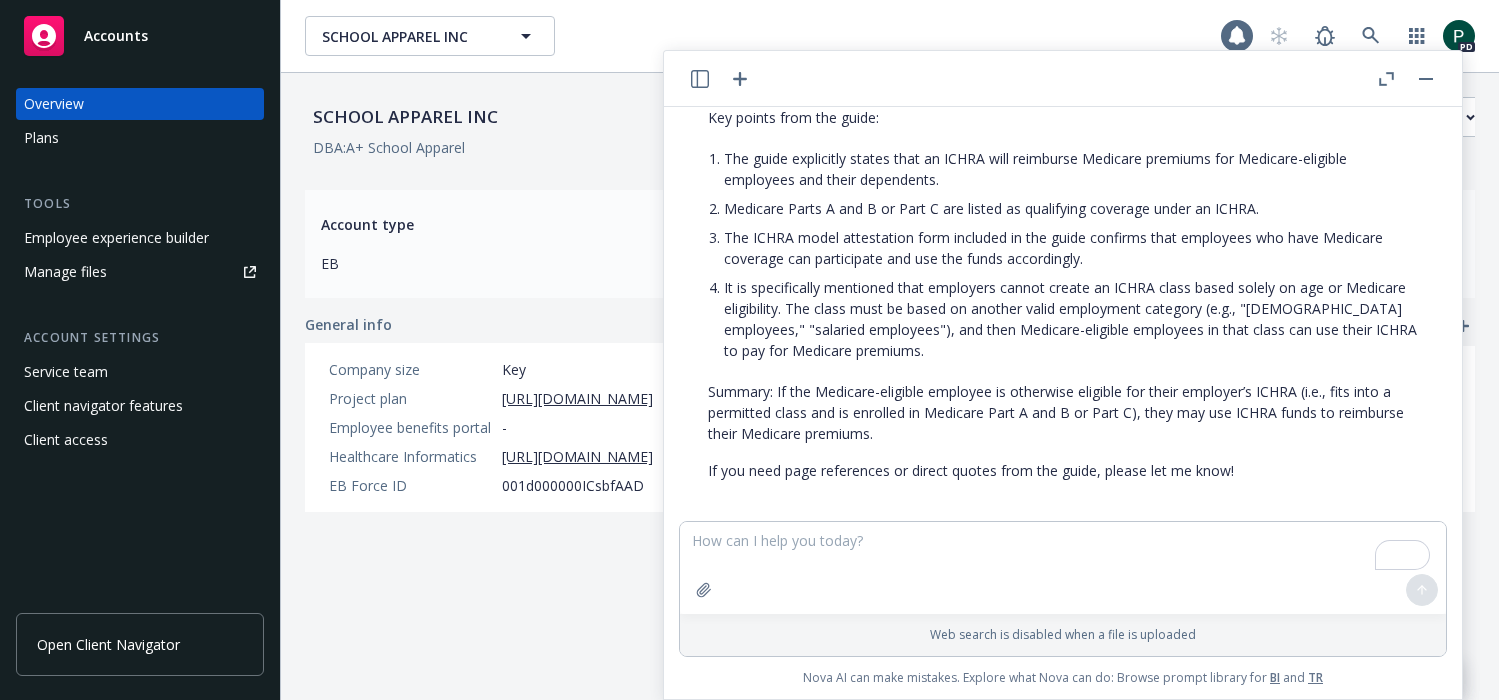 scroll, scrollTop: 261, scrollLeft: 0, axis: vertical 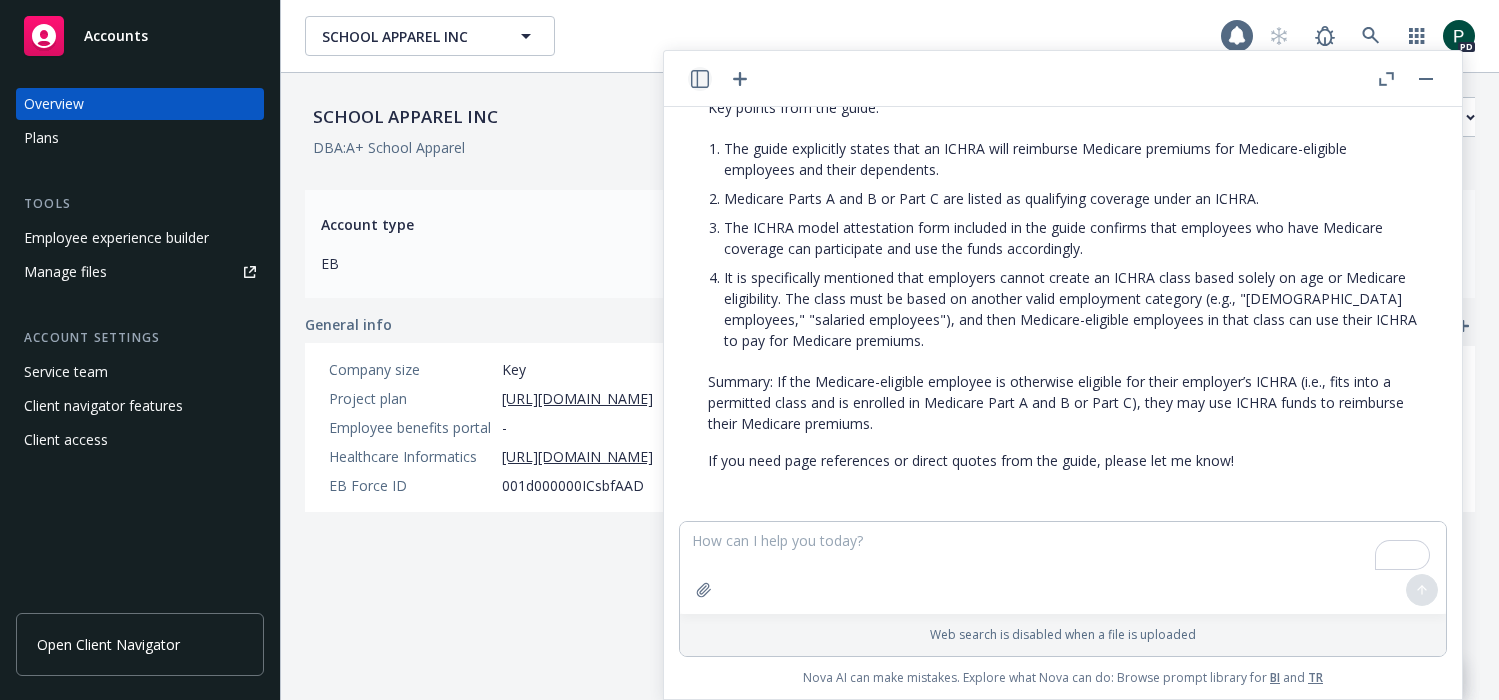 click 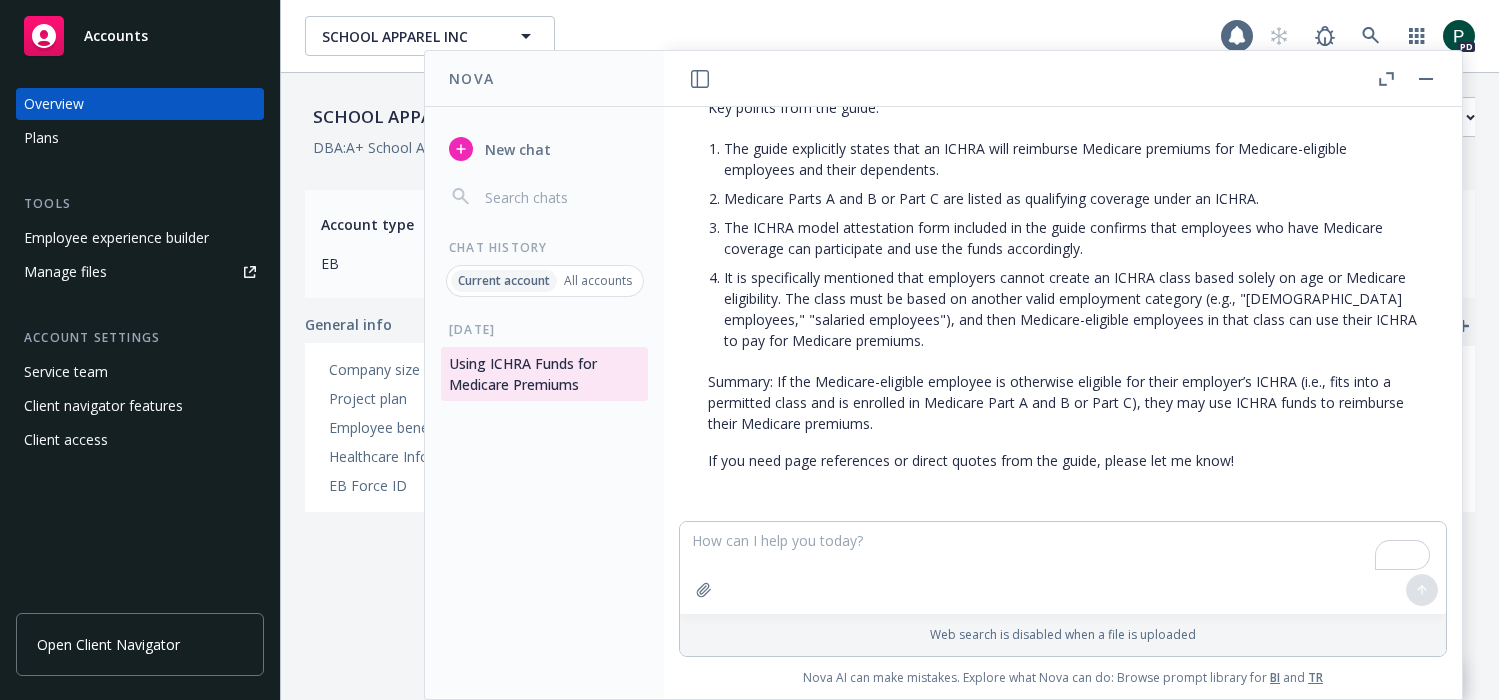 click on "All accounts" at bounding box center [598, 281] 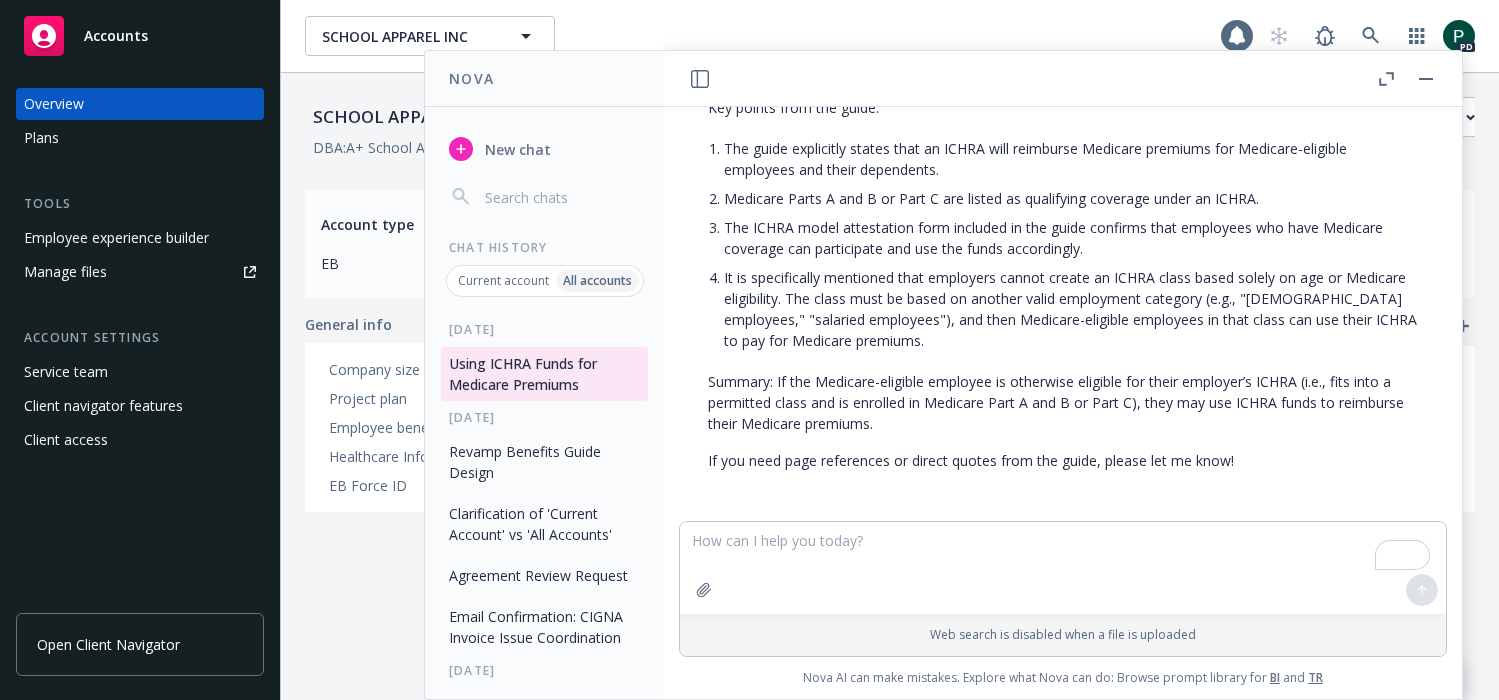 click on "Current account" at bounding box center (503, 281) 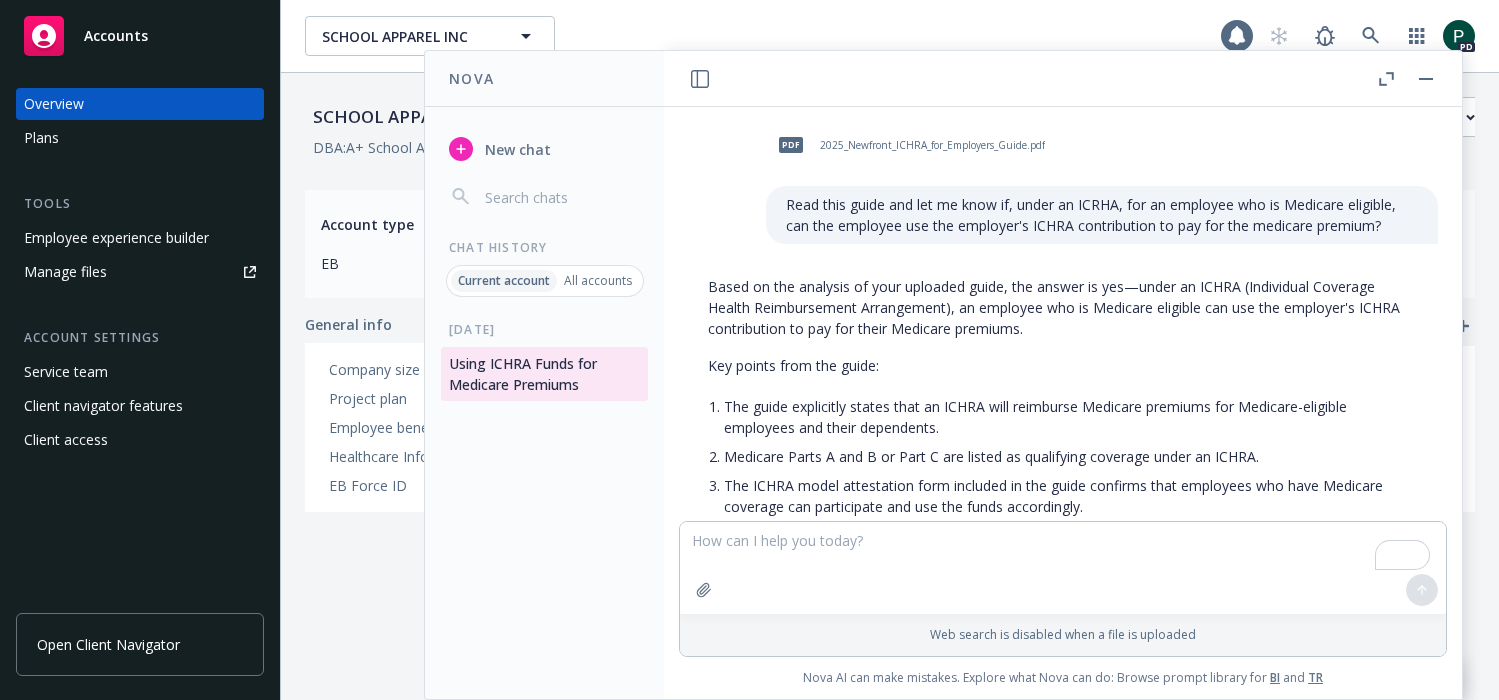 scroll, scrollTop: 0, scrollLeft: 0, axis: both 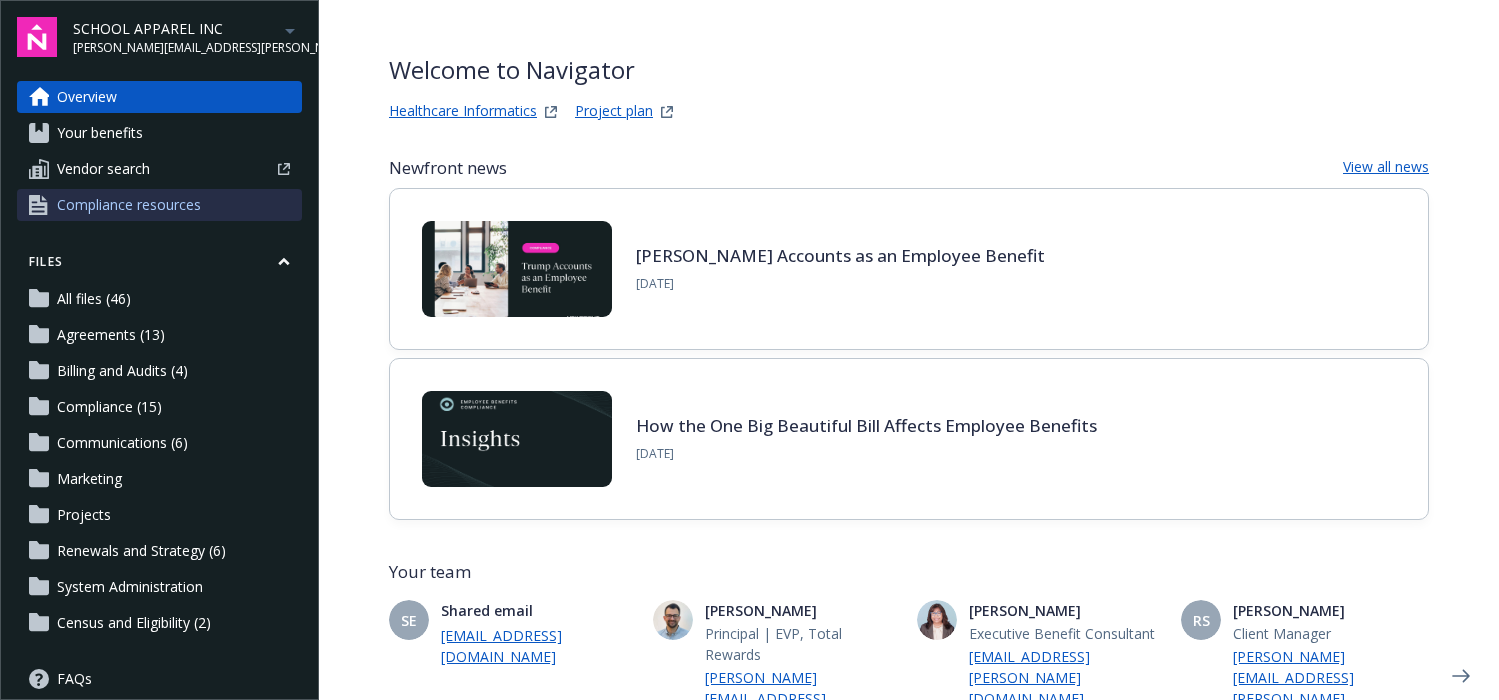 click on "Compliance resources" at bounding box center (129, 205) 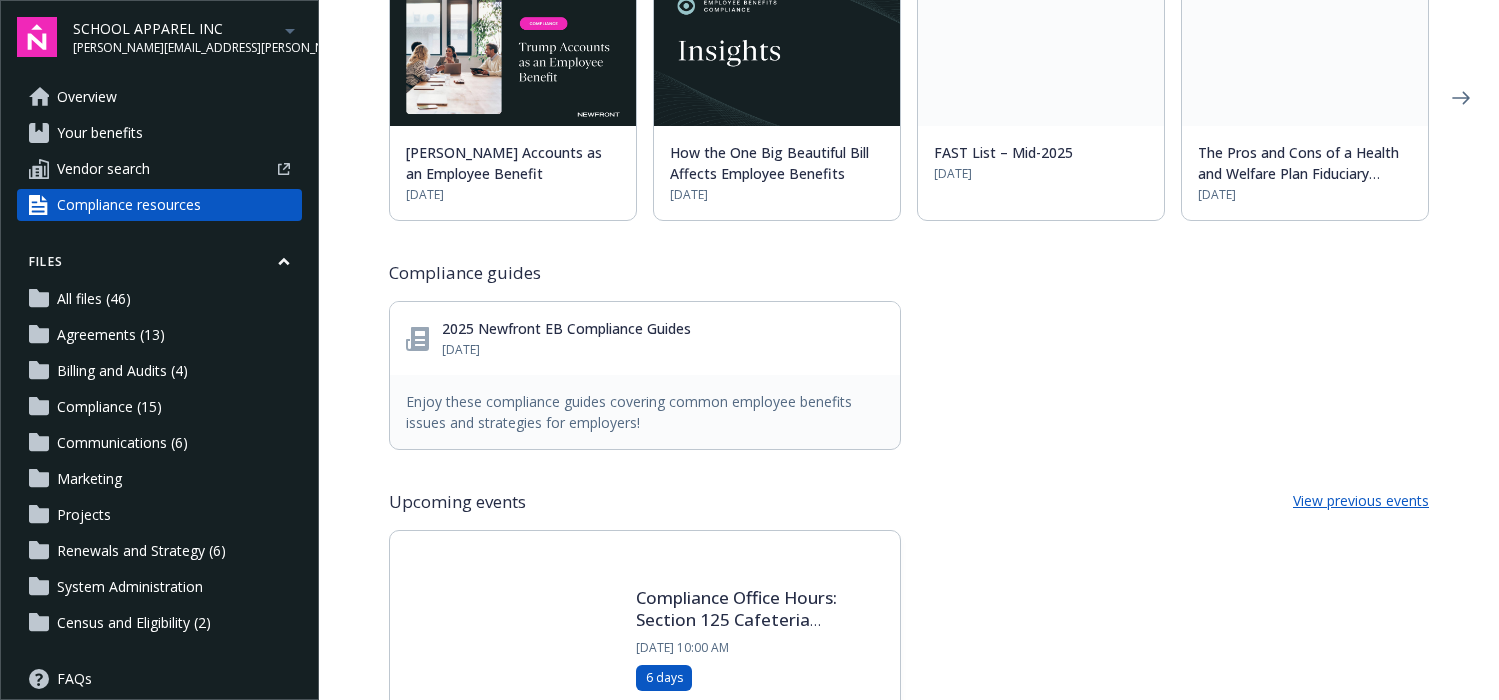 scroll, scrollTop: 796, scrollLeft: 0, axis: vertical 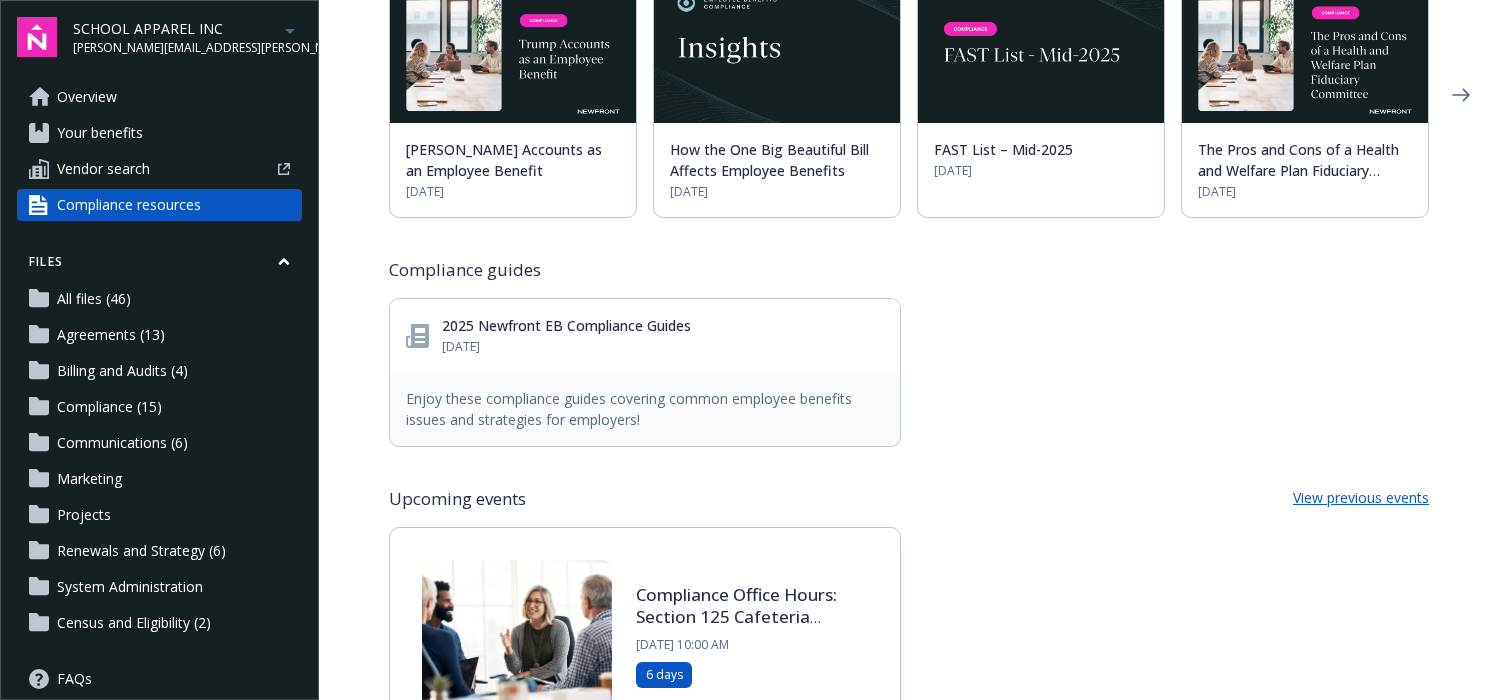 click on "2025 Newfront EB Compliance Guides" at bounding box center (566, 325) 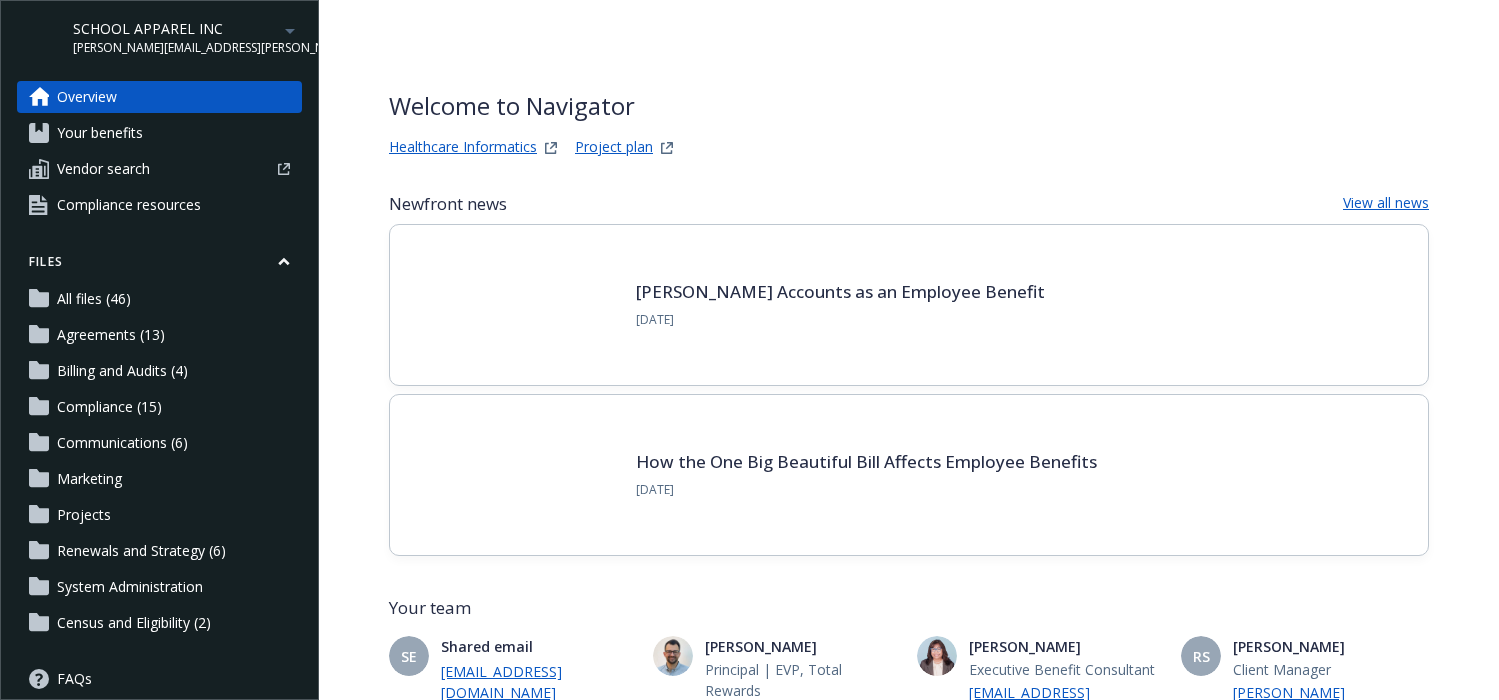 scroll, scrollTop: 0, scrollLeft: 0, axis: both 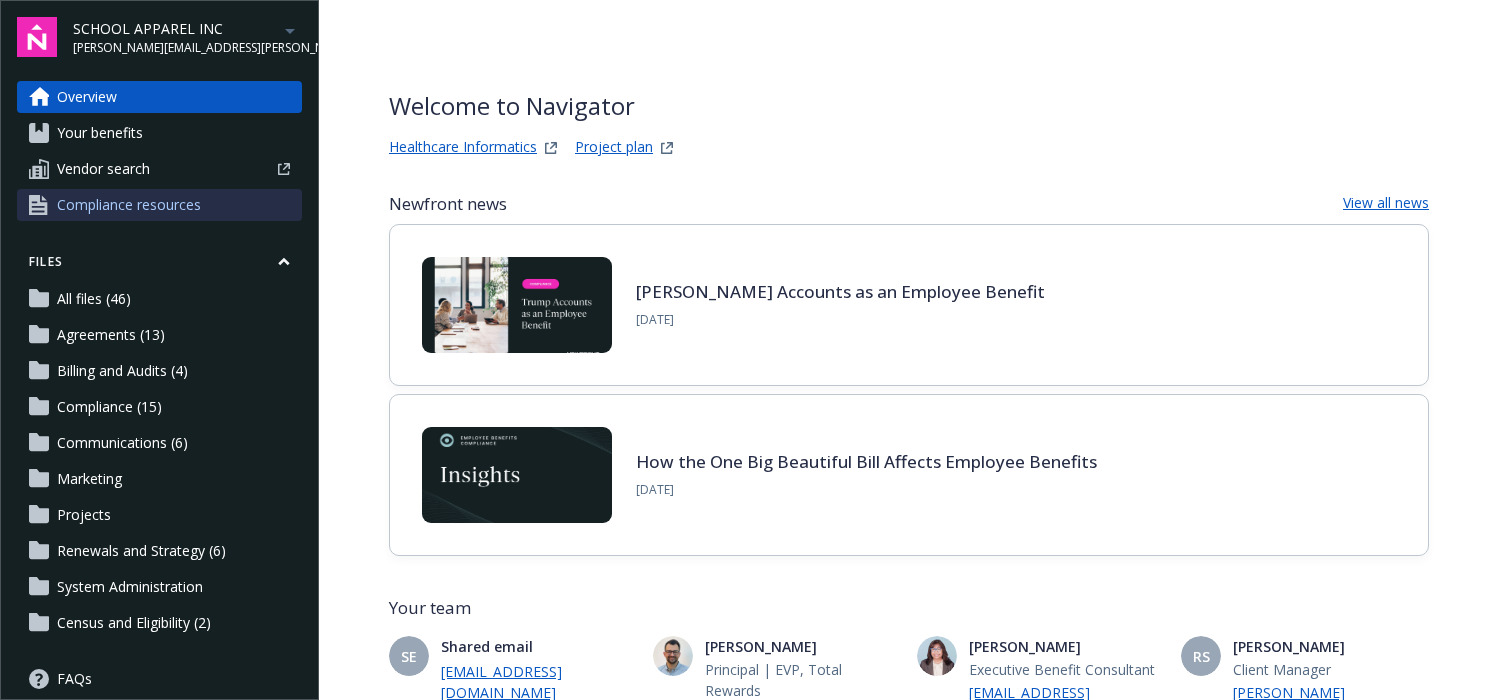 click on "Compliance resources" at bounding box center (129, 205) 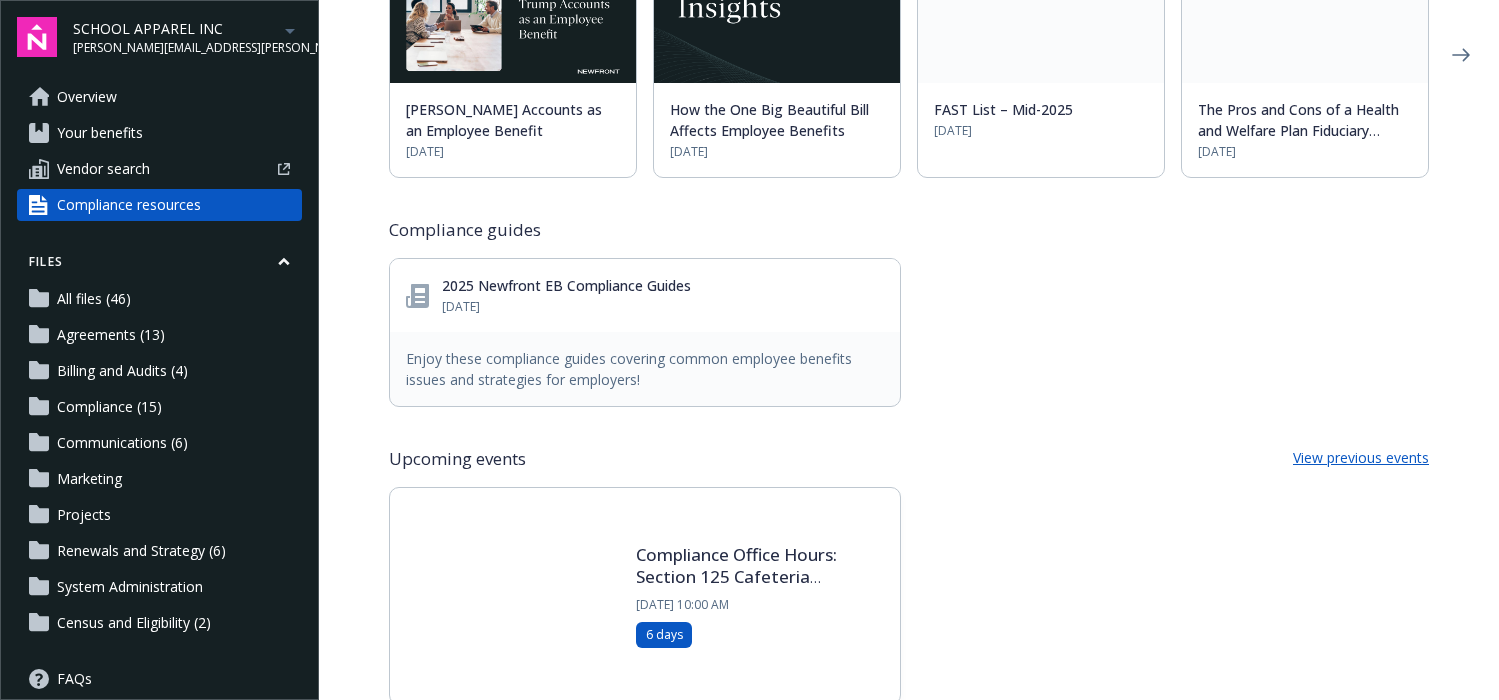scroll, scrollTop: 835, scrollLeft: 0, axis: vertical 